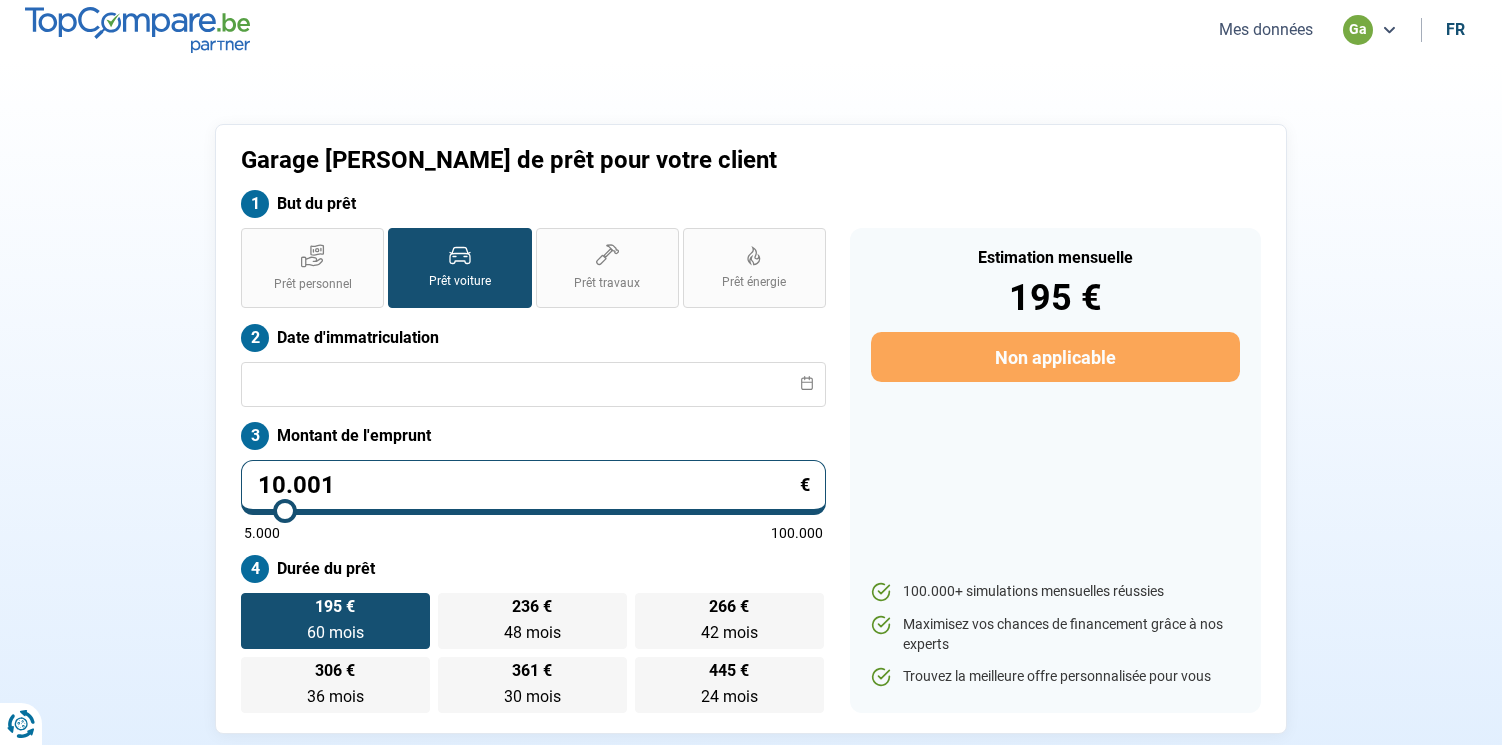 scroll, scrollTop: 0, scrollLeft: 0, axis: both 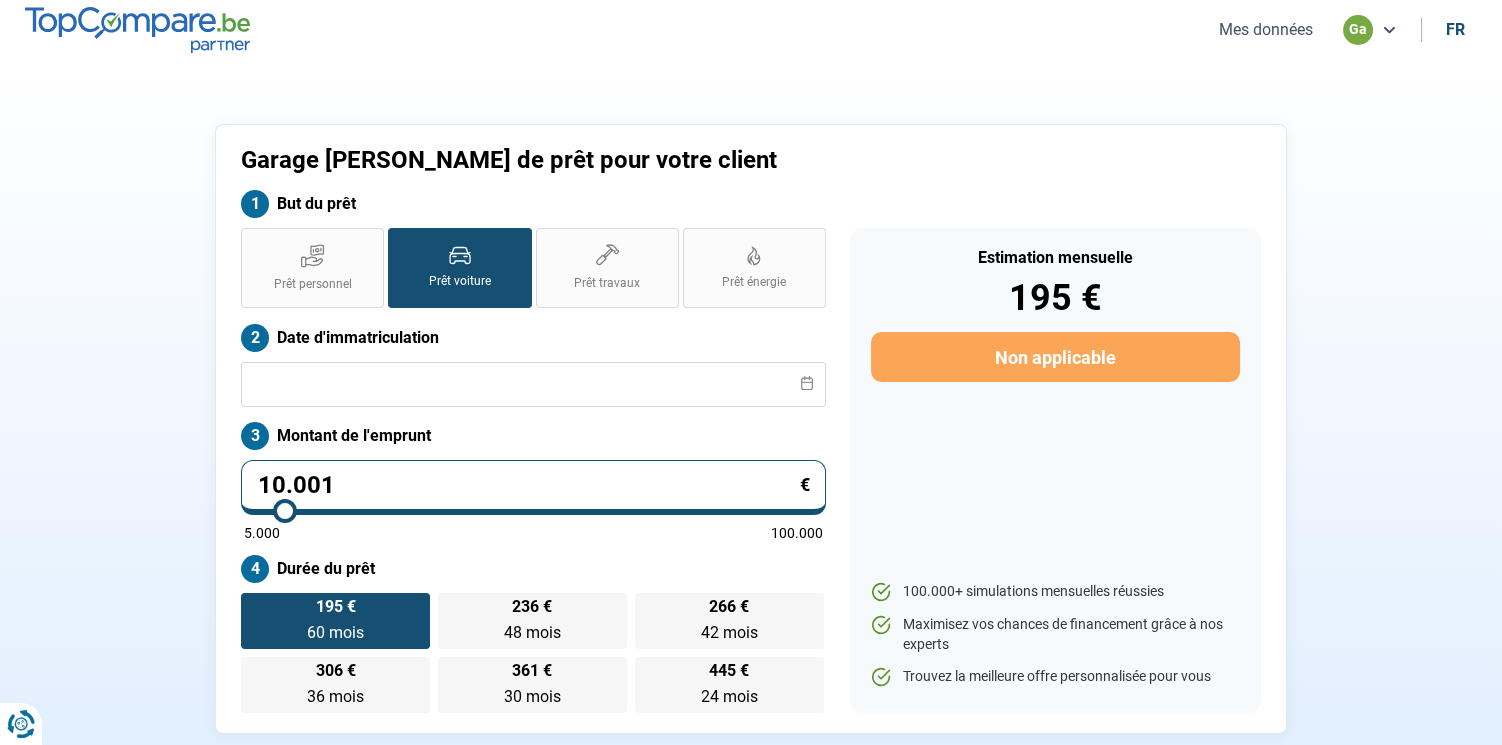 click on "Mes données" at bounding box center [1266, 29] 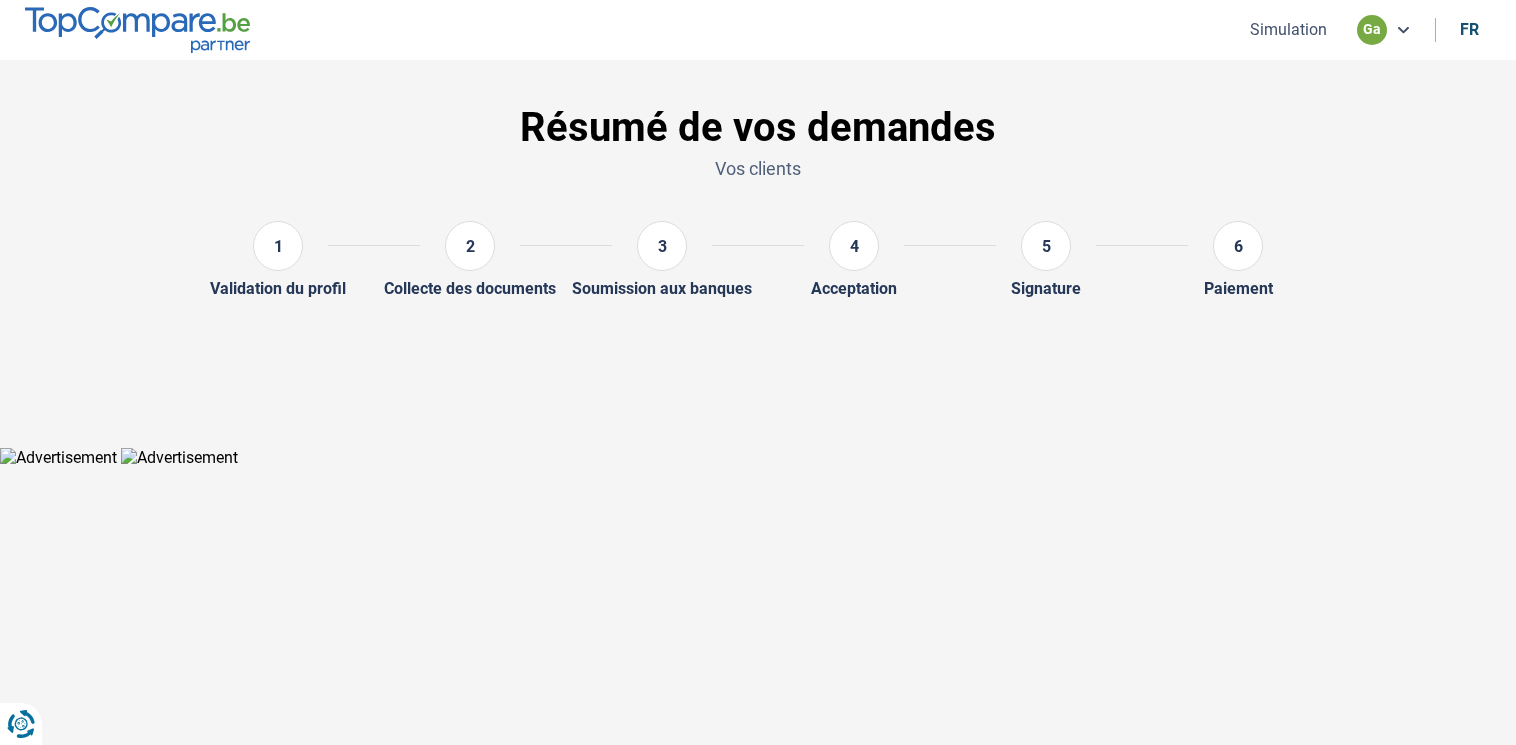 scroll, scrollTop: 0, scrollLeft: 0, axis: both 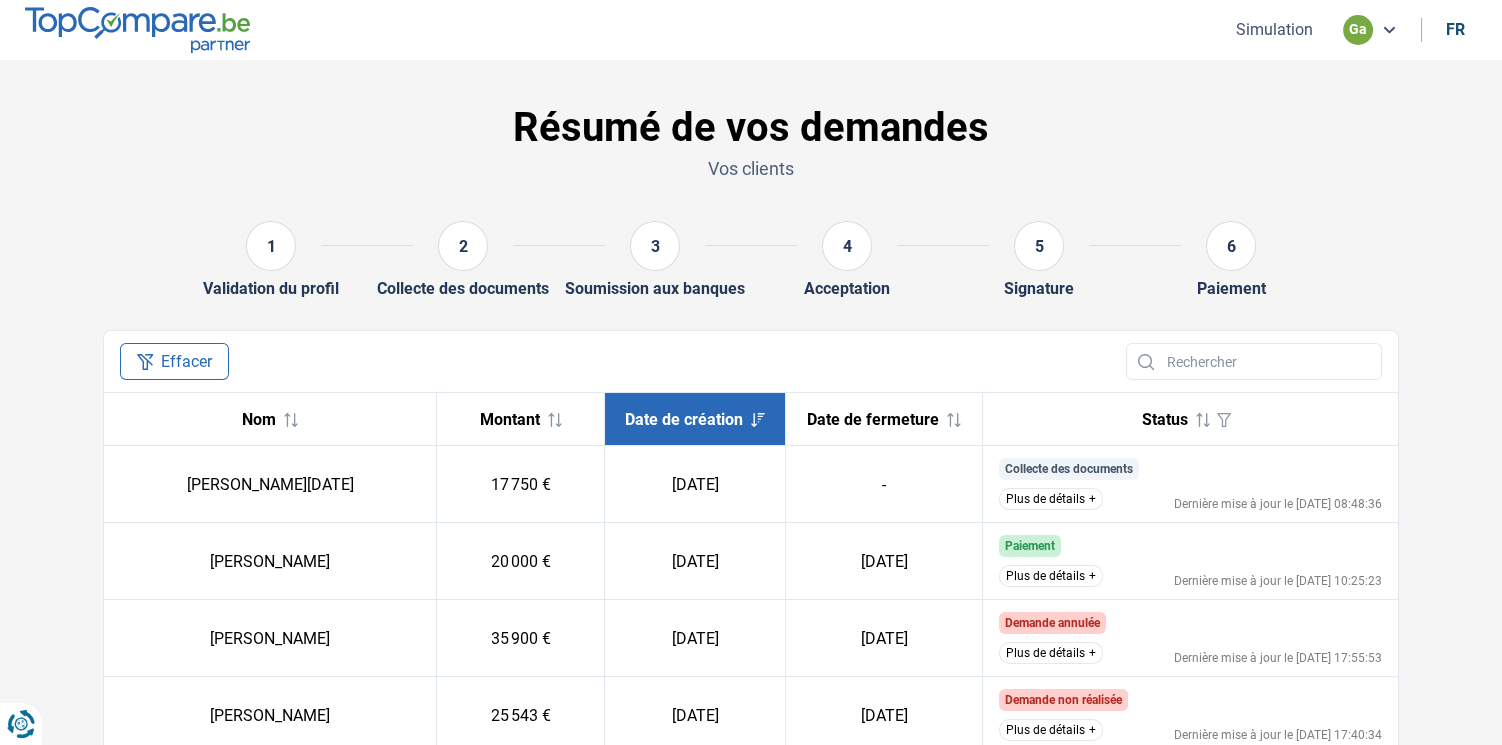 click on "Plus de détails" at bounding box center (1051, 499) 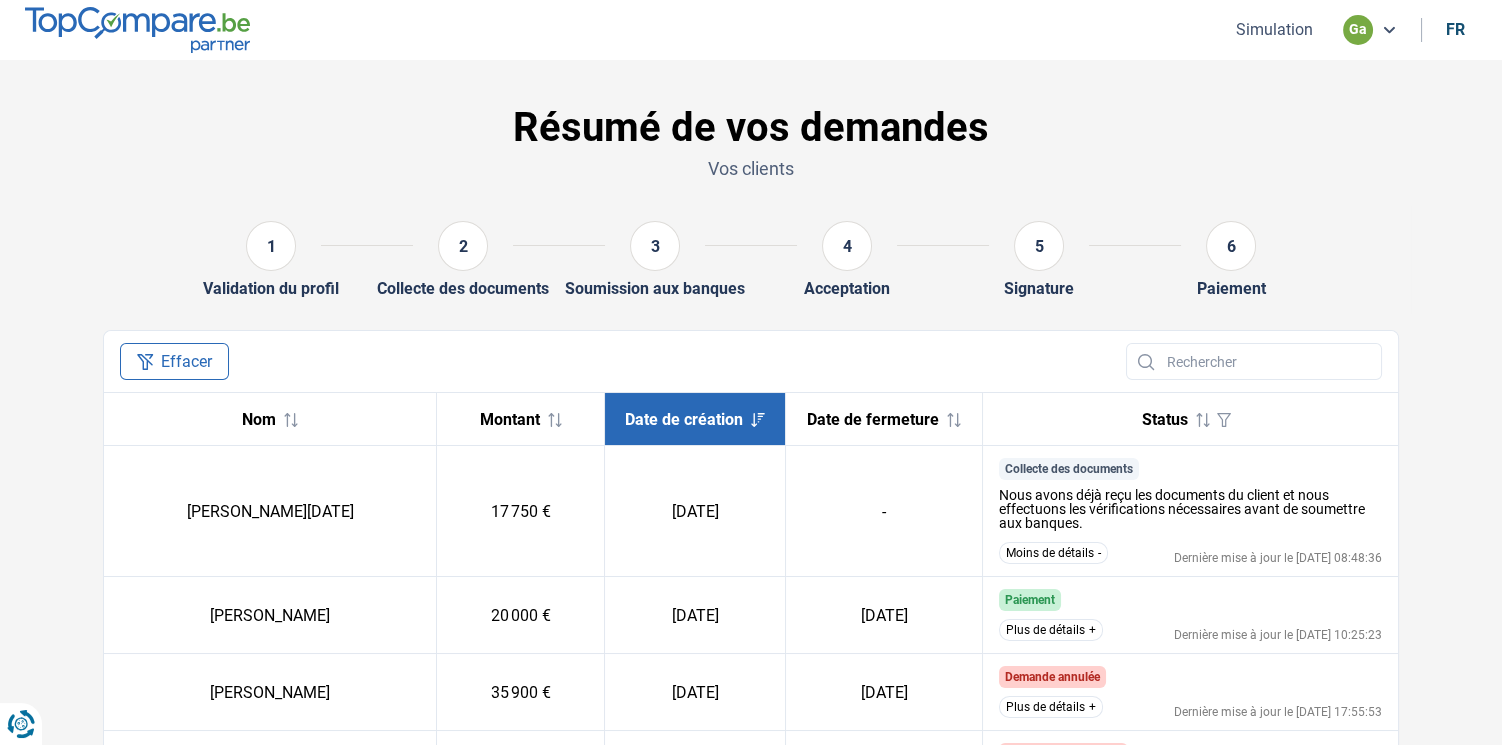 click on "Moins de détails" at bounding box center (1053, 553) 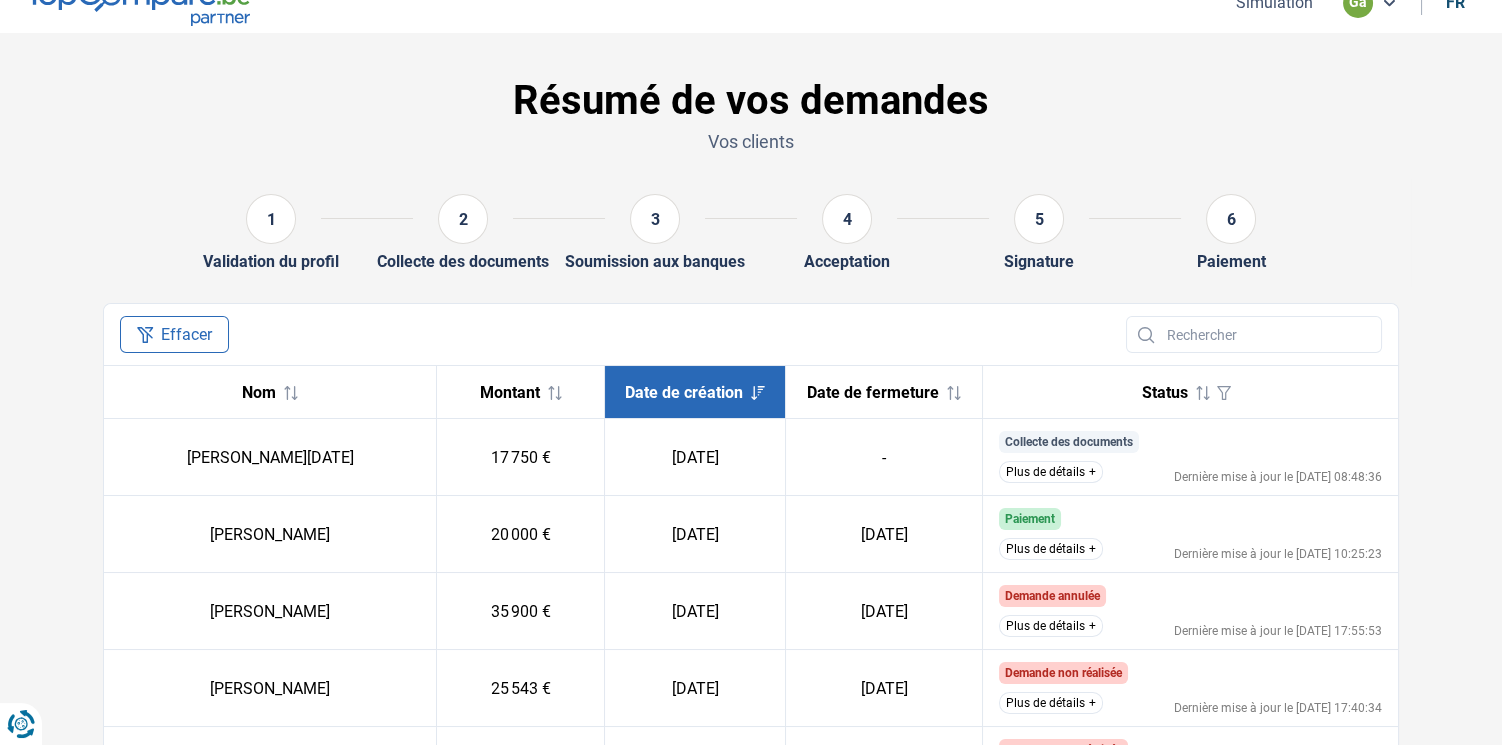 scroll, scrollTop: 0, scrollLeft: 0, axis: both 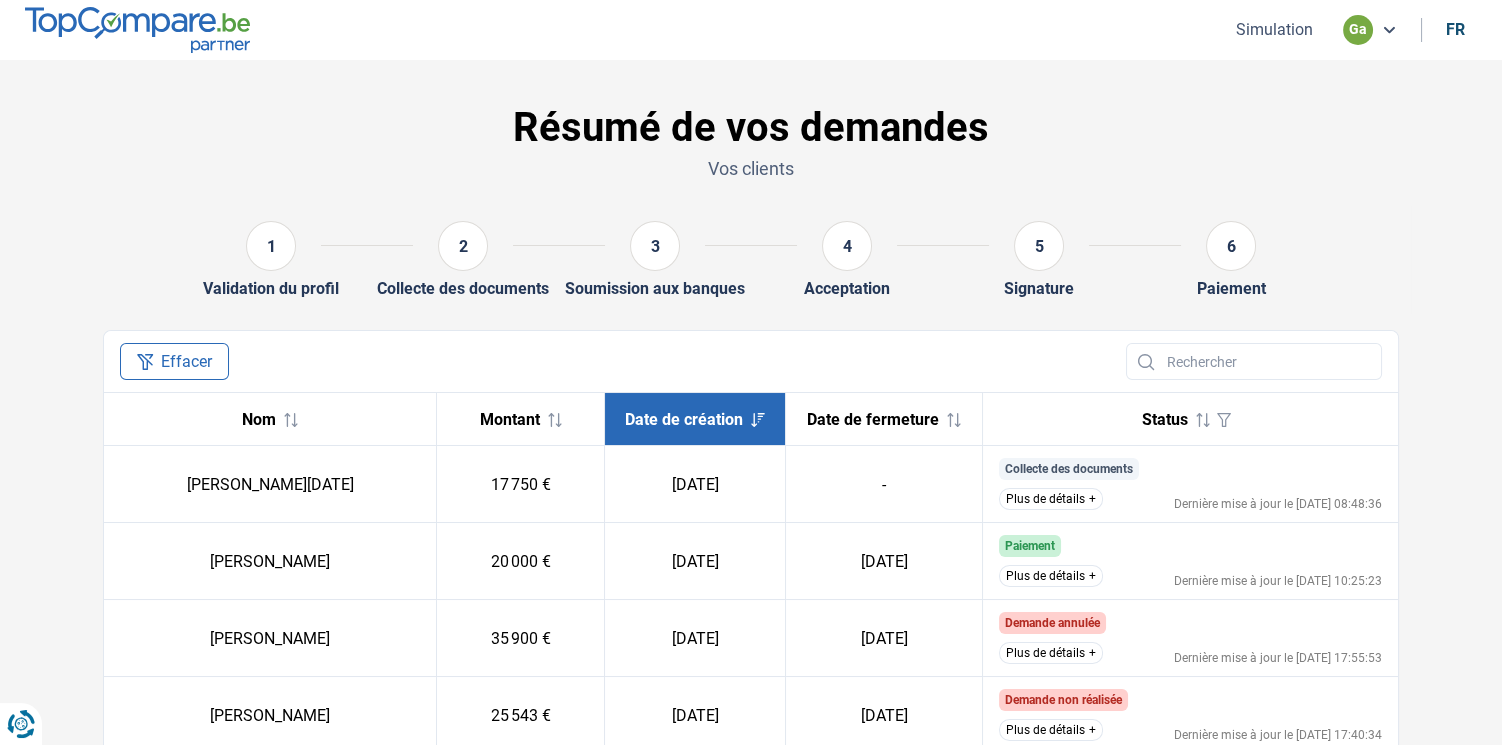 click on "Plus de détails" at bounding box center [1051, 499] 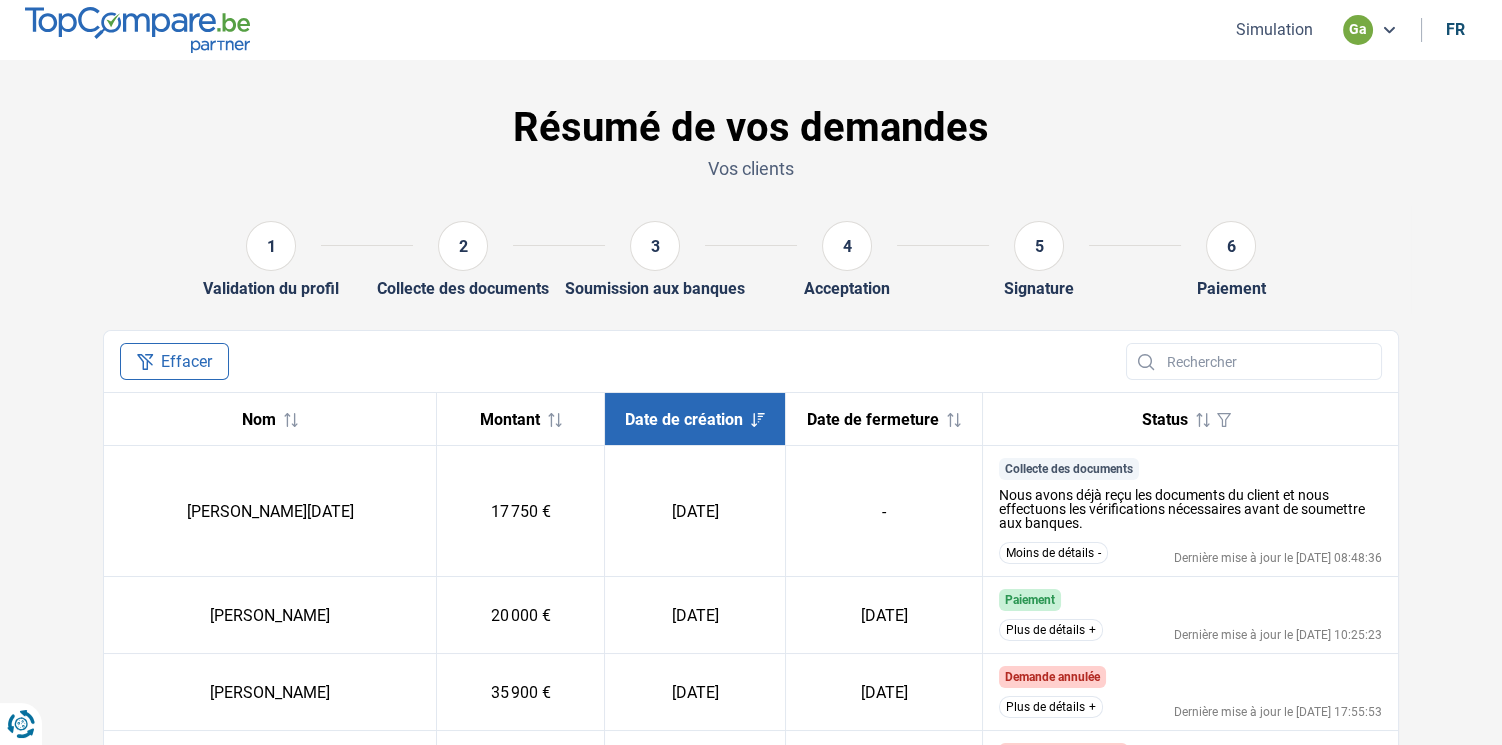 click on "Moins de détails" at bounding box center (1053, 553) 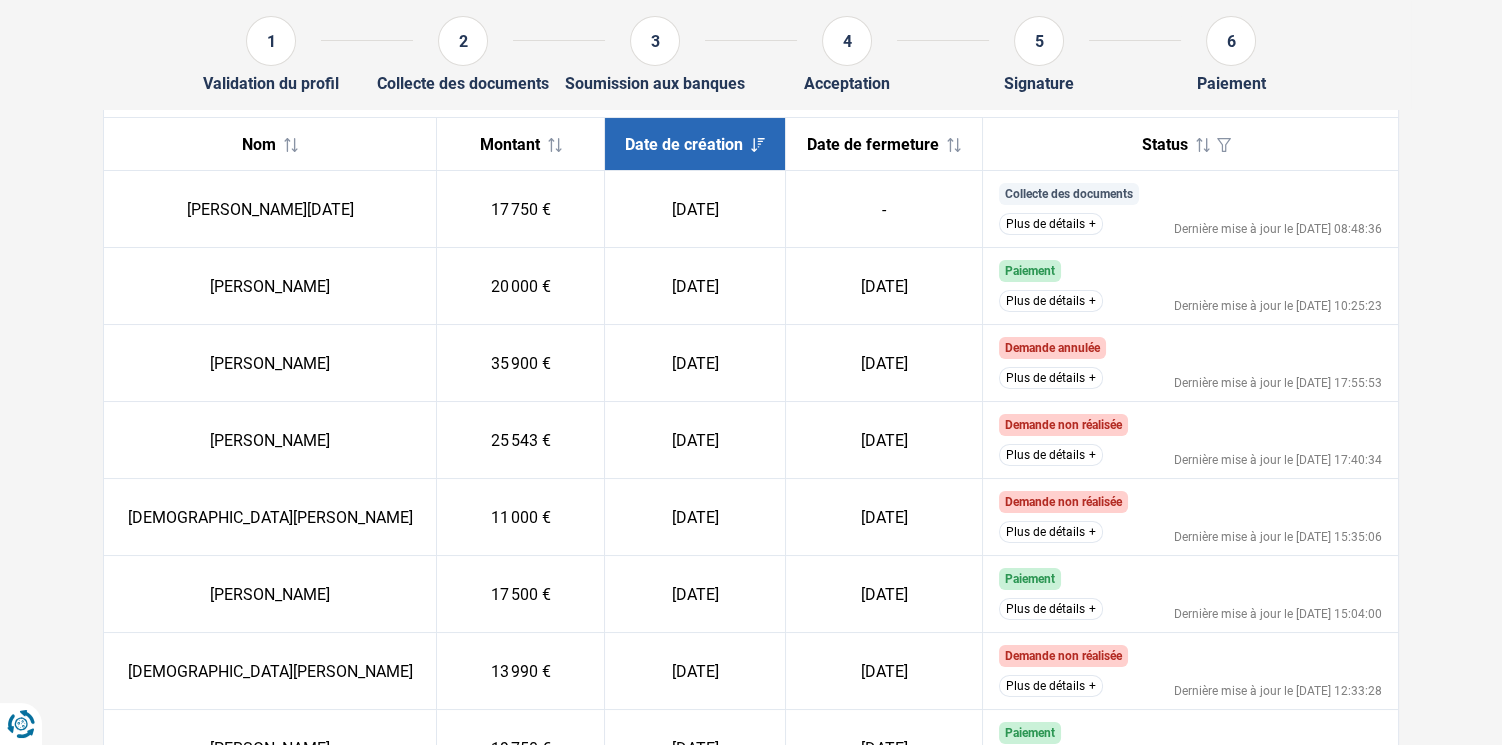 scroll, scrollTop: 0, scrollLeft: 0, axis: both 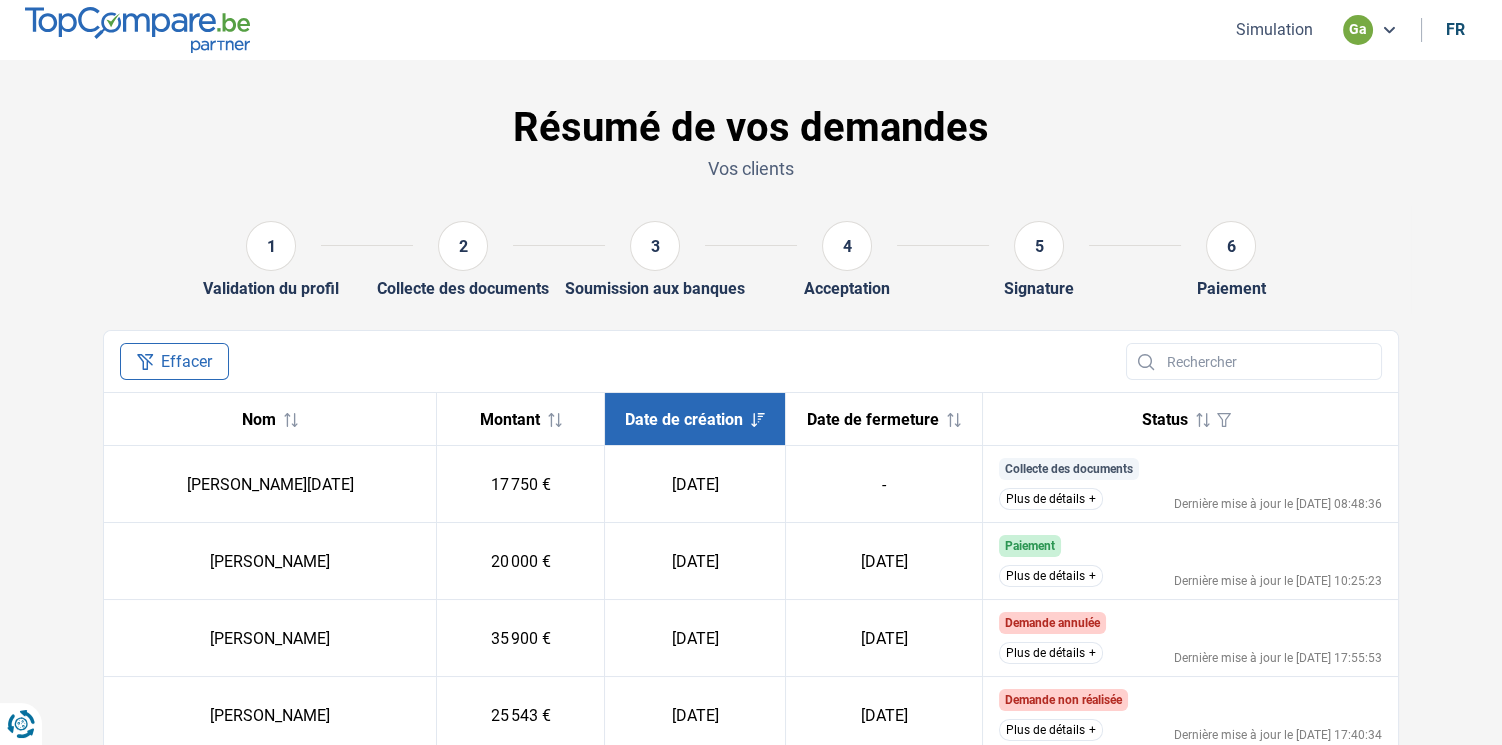 click on "Plus de détails" at bounding box center [1051, 499] 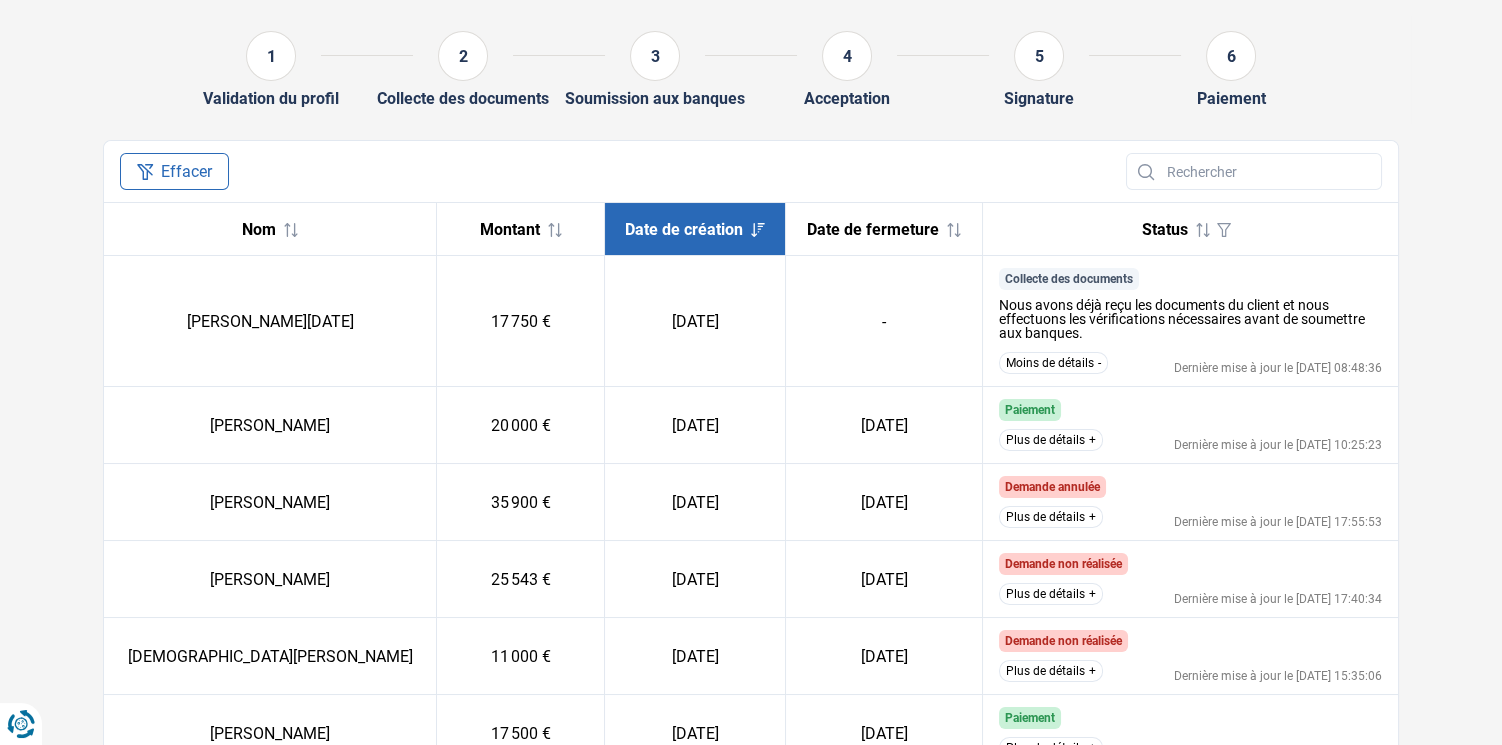 click on "Moins de détails" at bounding box center [1053, 363] 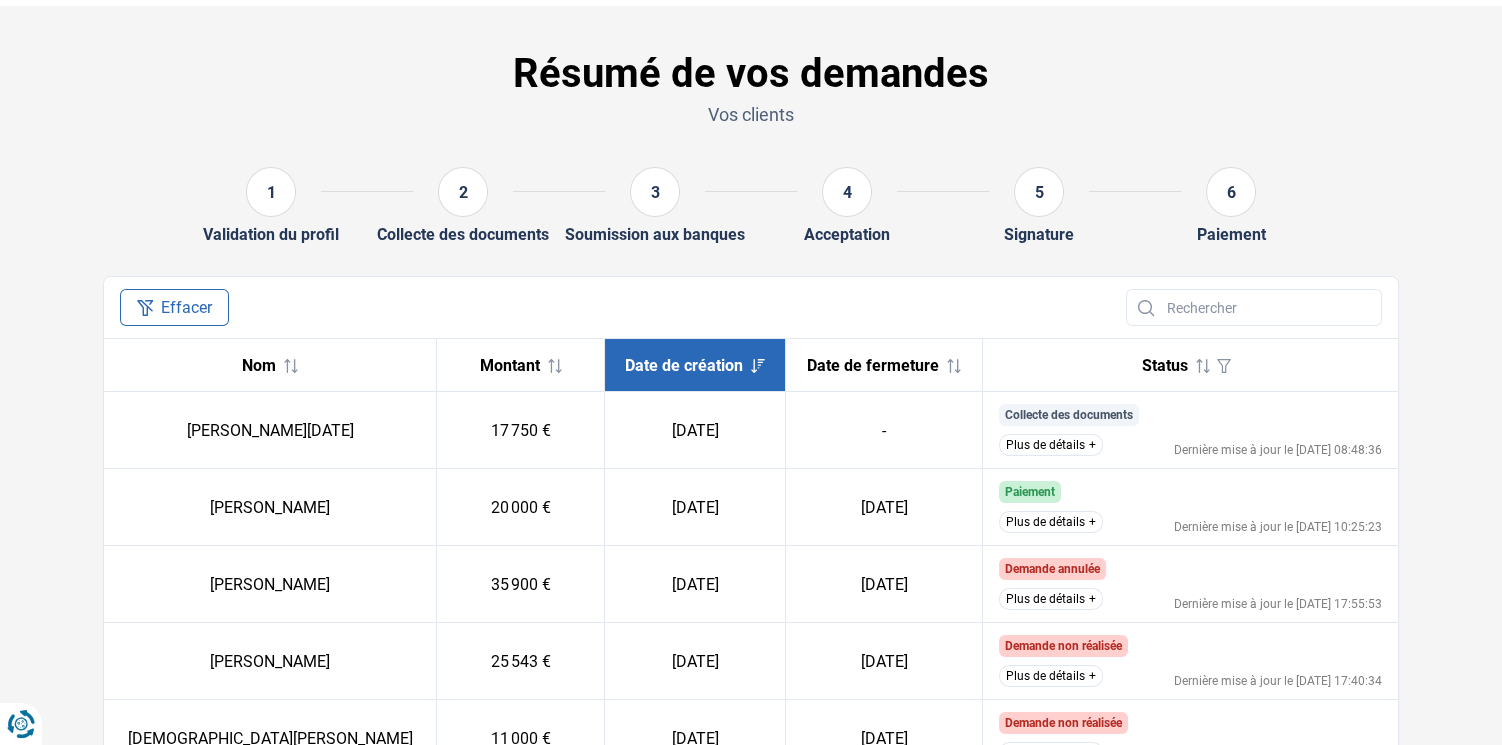 scroll, scrollTop: 0, scrollLeft: 0, axis: both 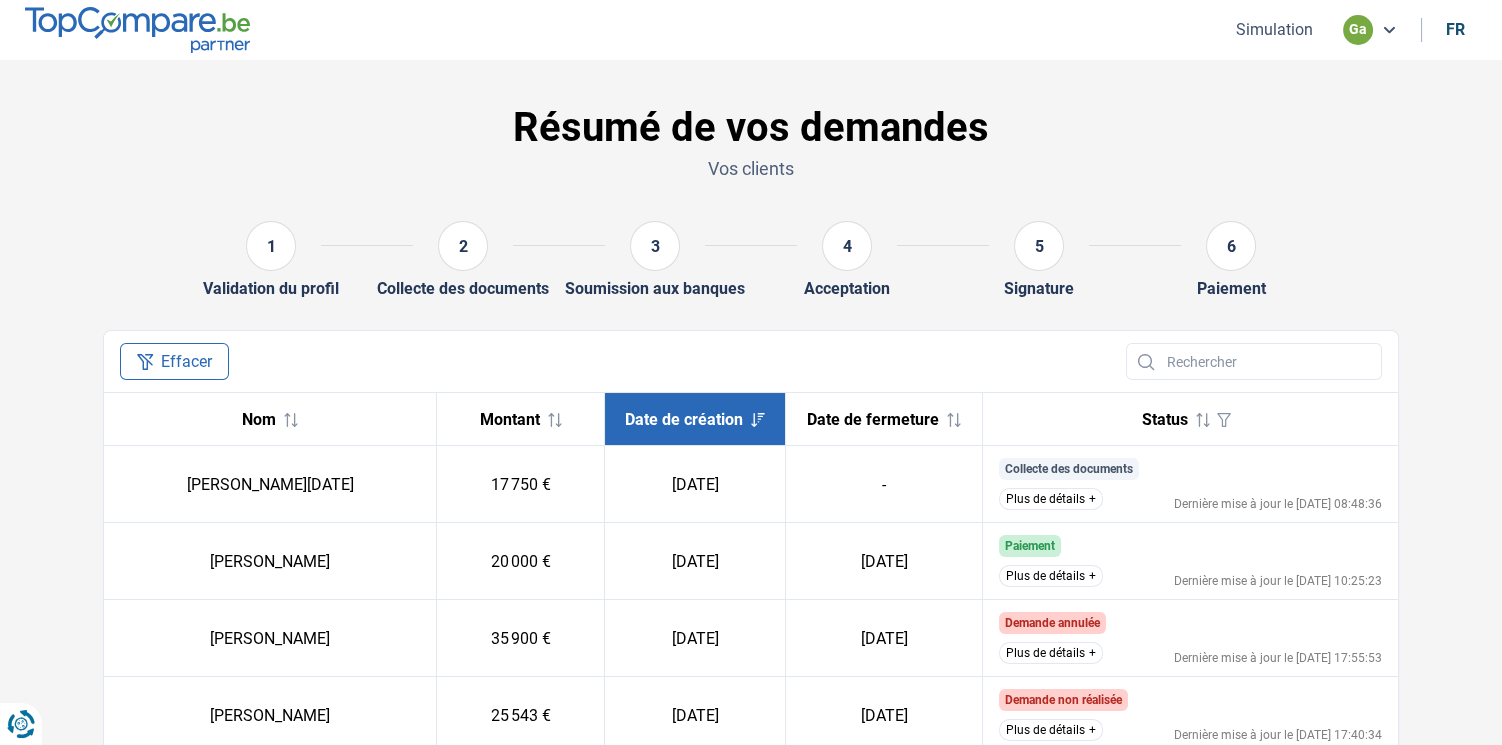 click on "Date de fermeture" 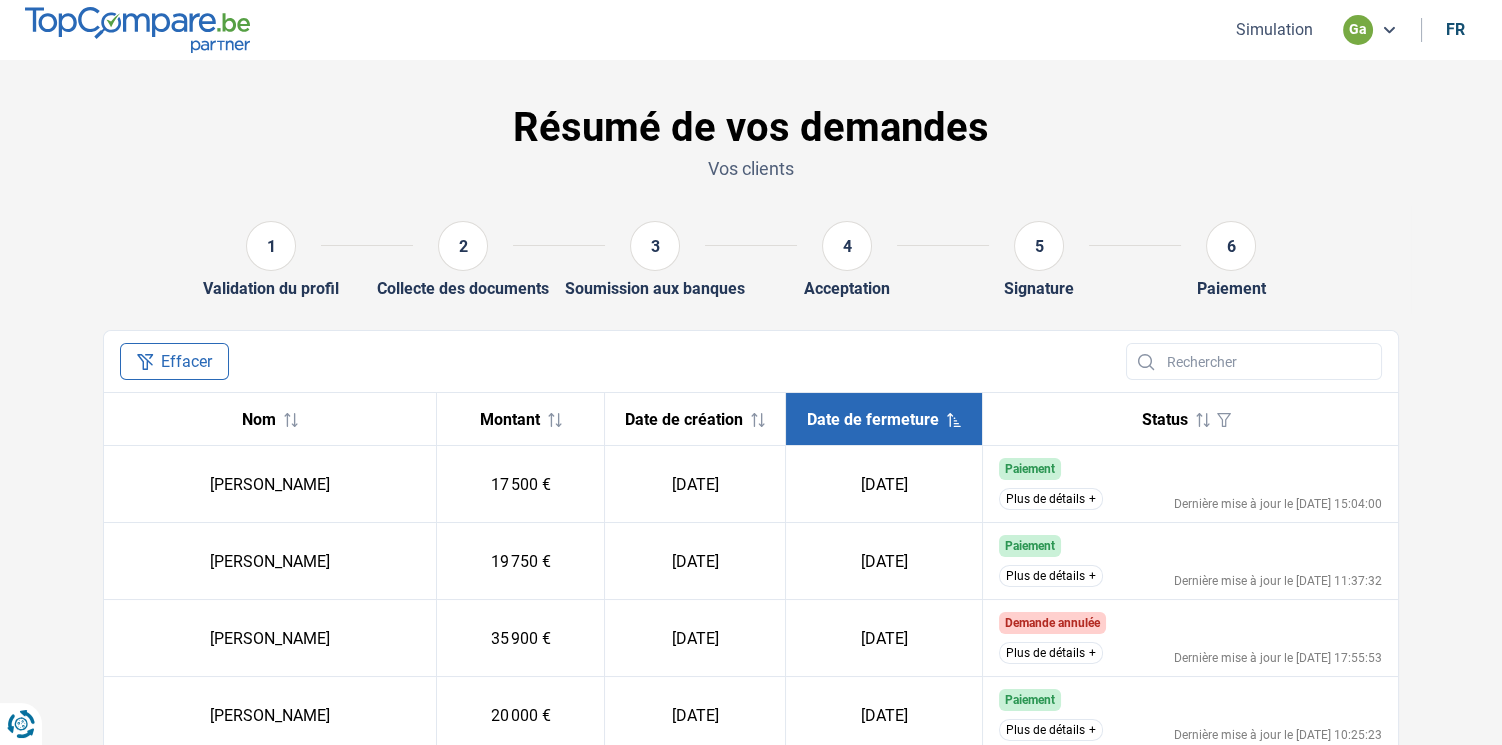 click on "Date de création" at bounding box center (695, 419) 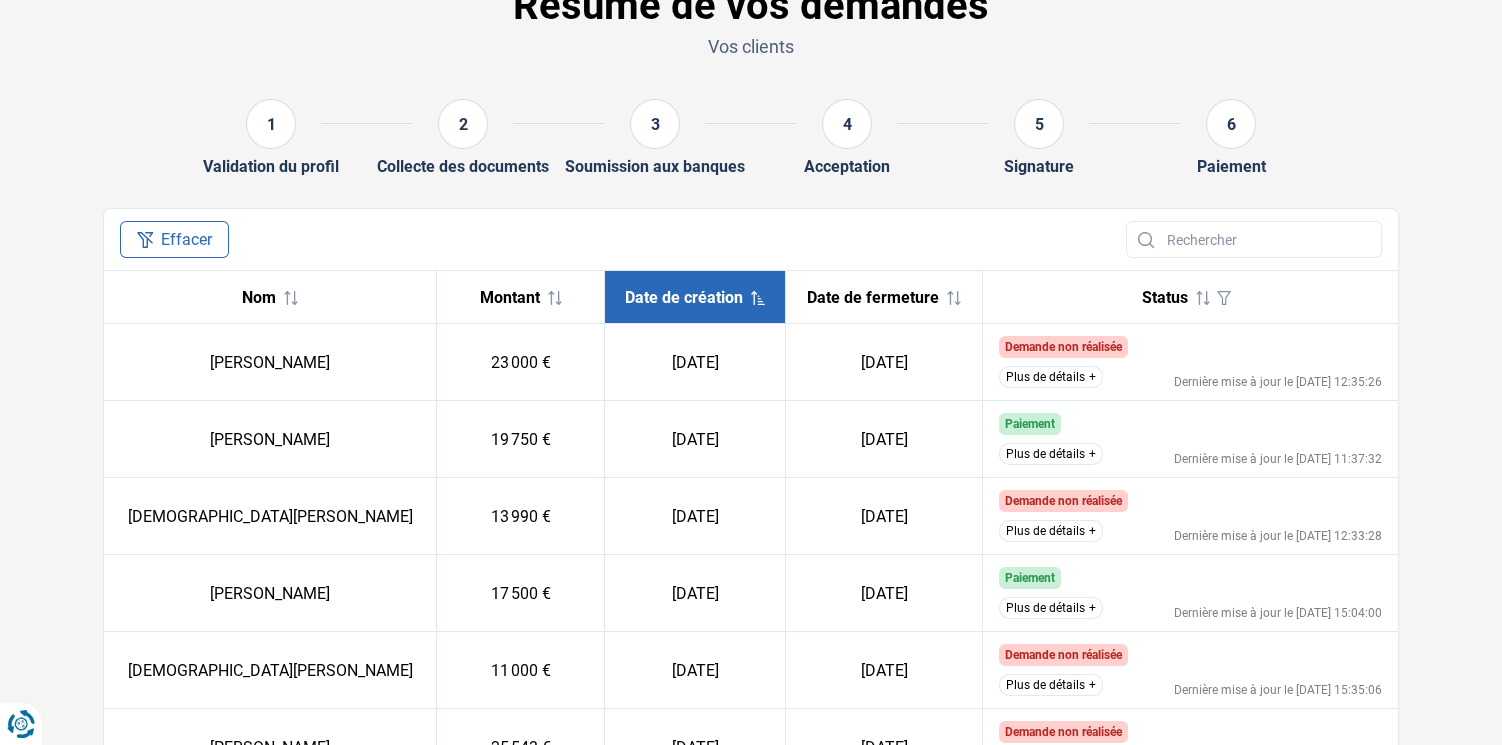 click on "Date de fermeture" 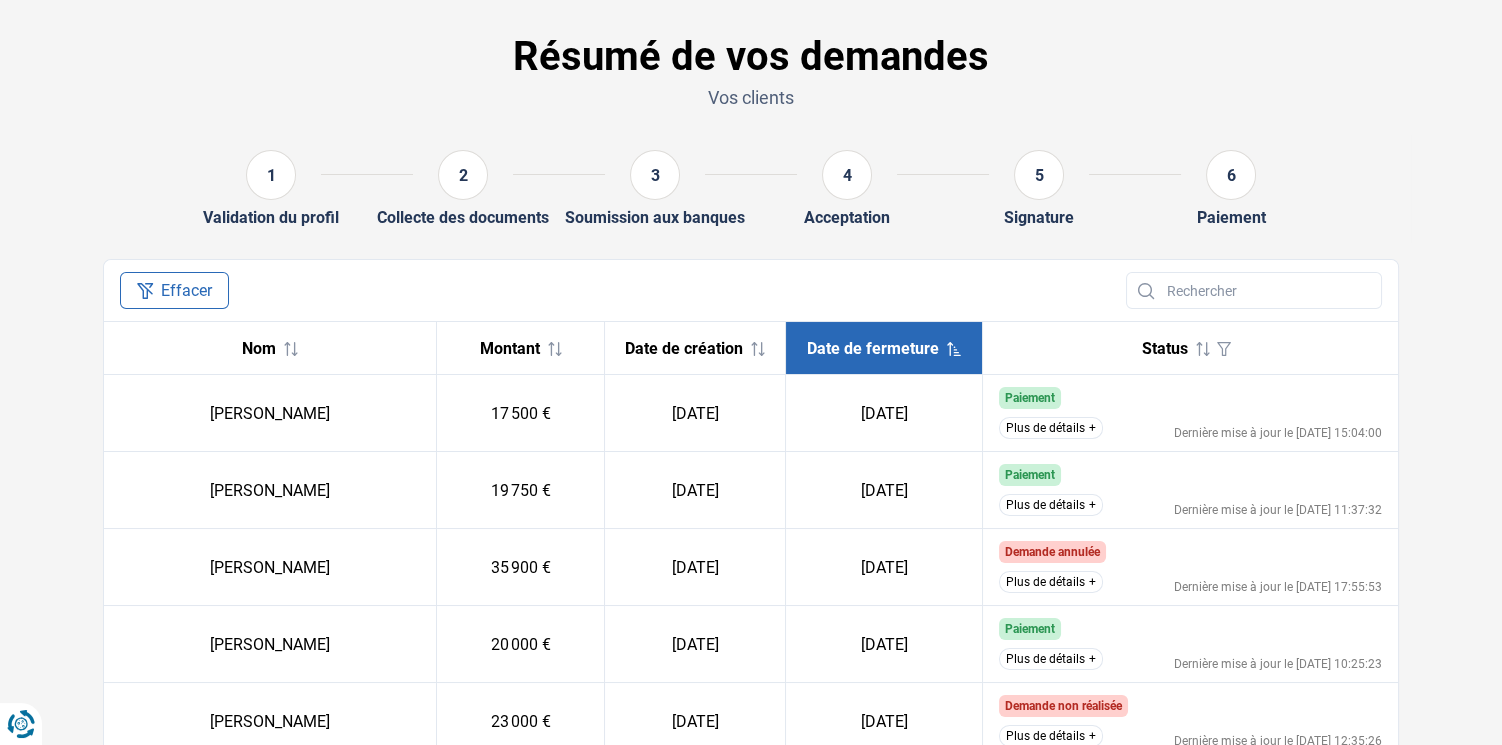 scroll, scrollTop: 27, scrollLeft: 0, axis: vertical 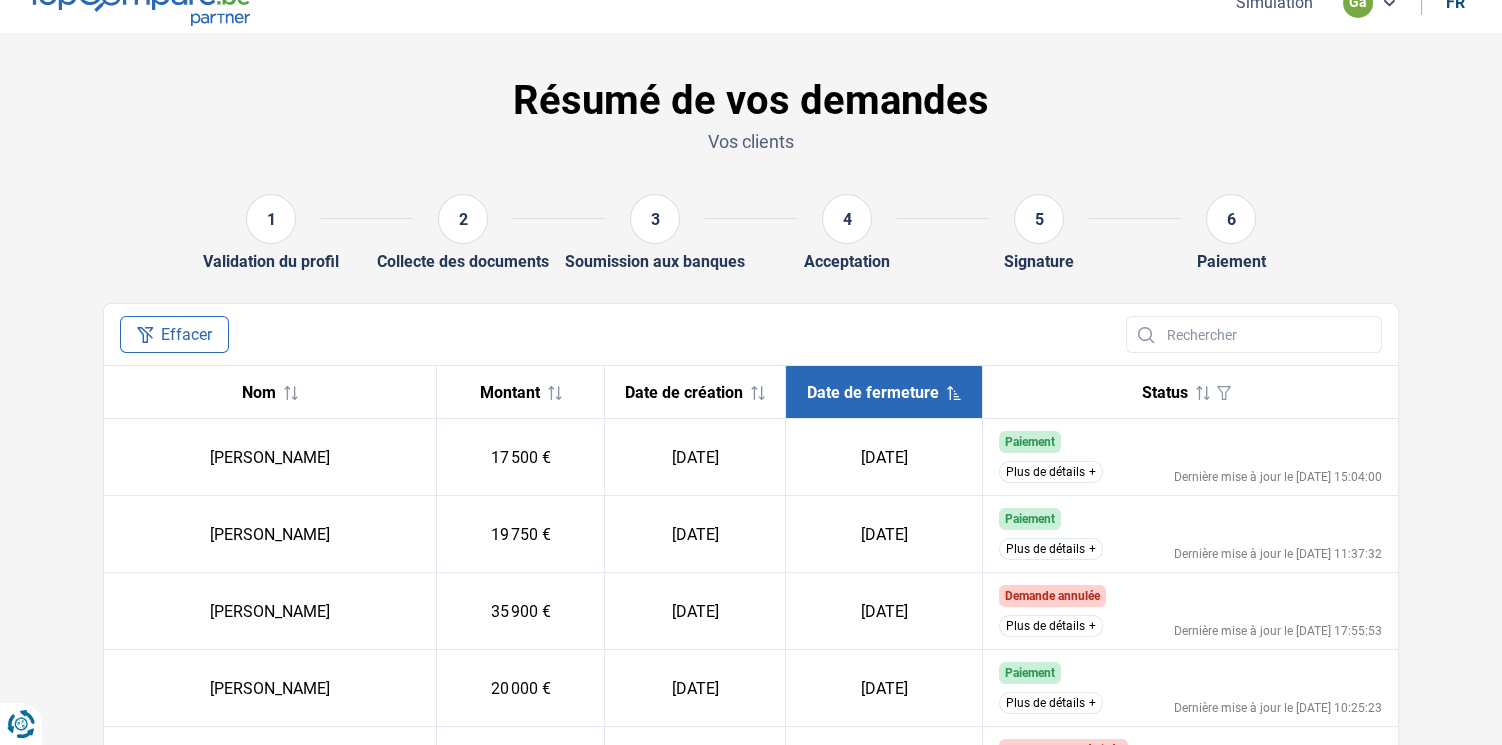 click on "Date de création" at bounding box center [684, 392] 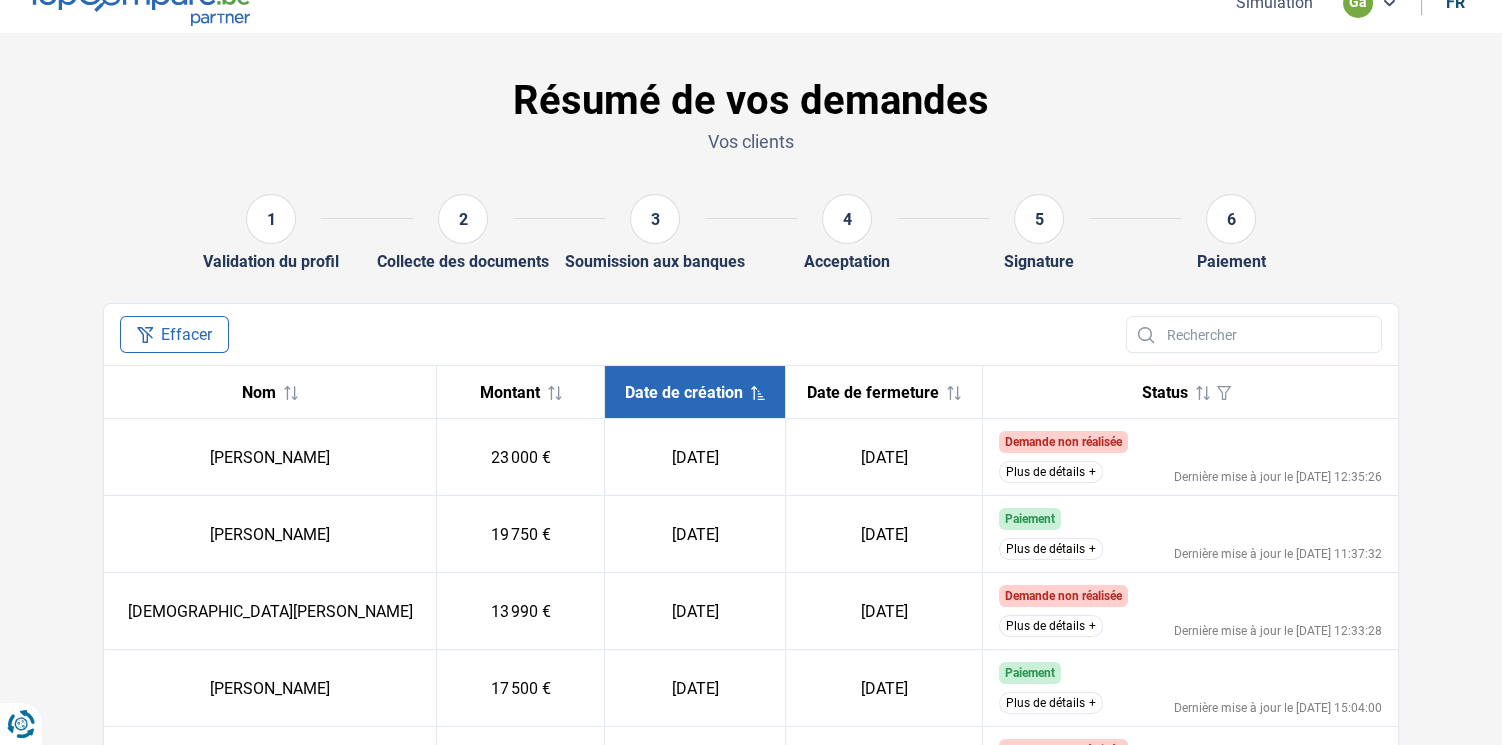 click on "Nom" at bounding box center (259, 392) 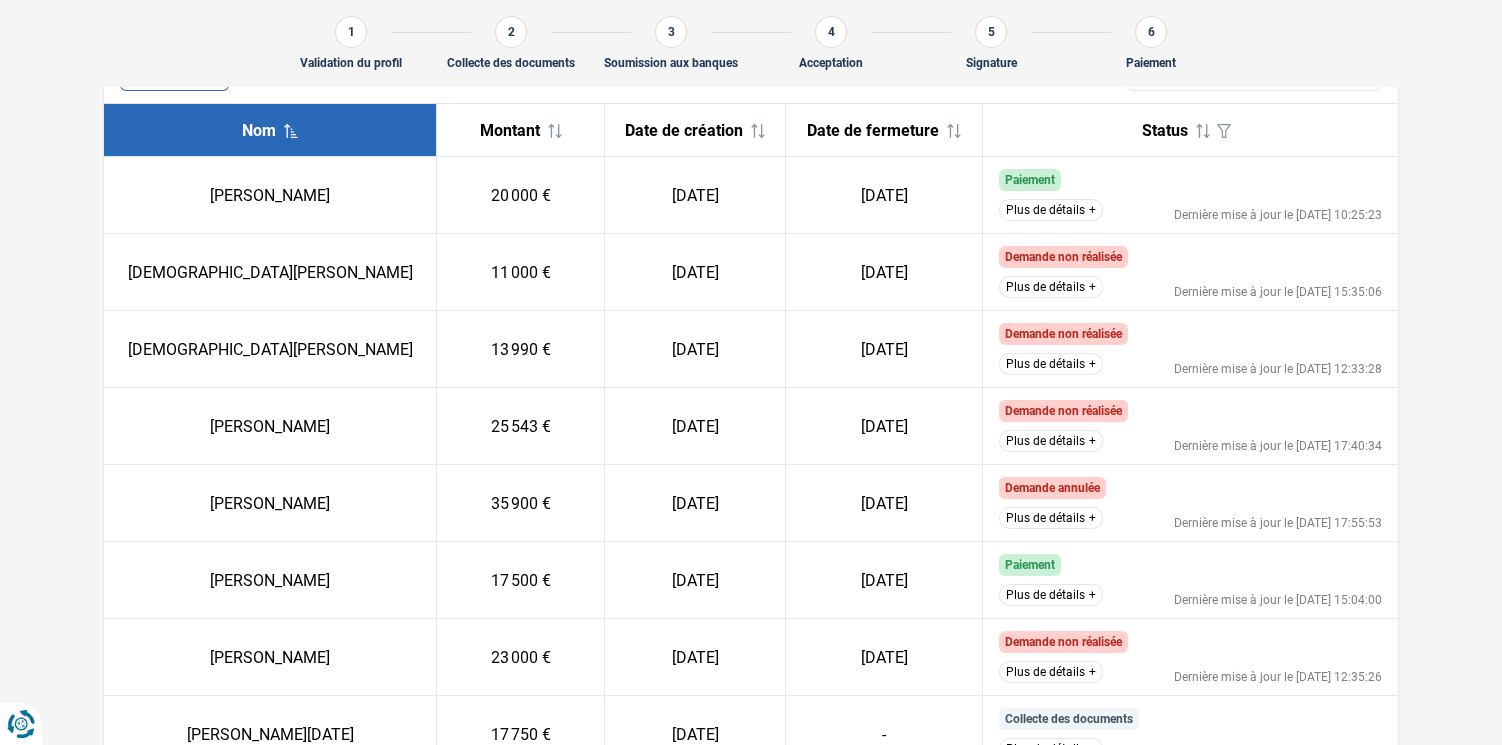 scroll, scrollTop: 262, scrollLeft: 0, axis: vertical 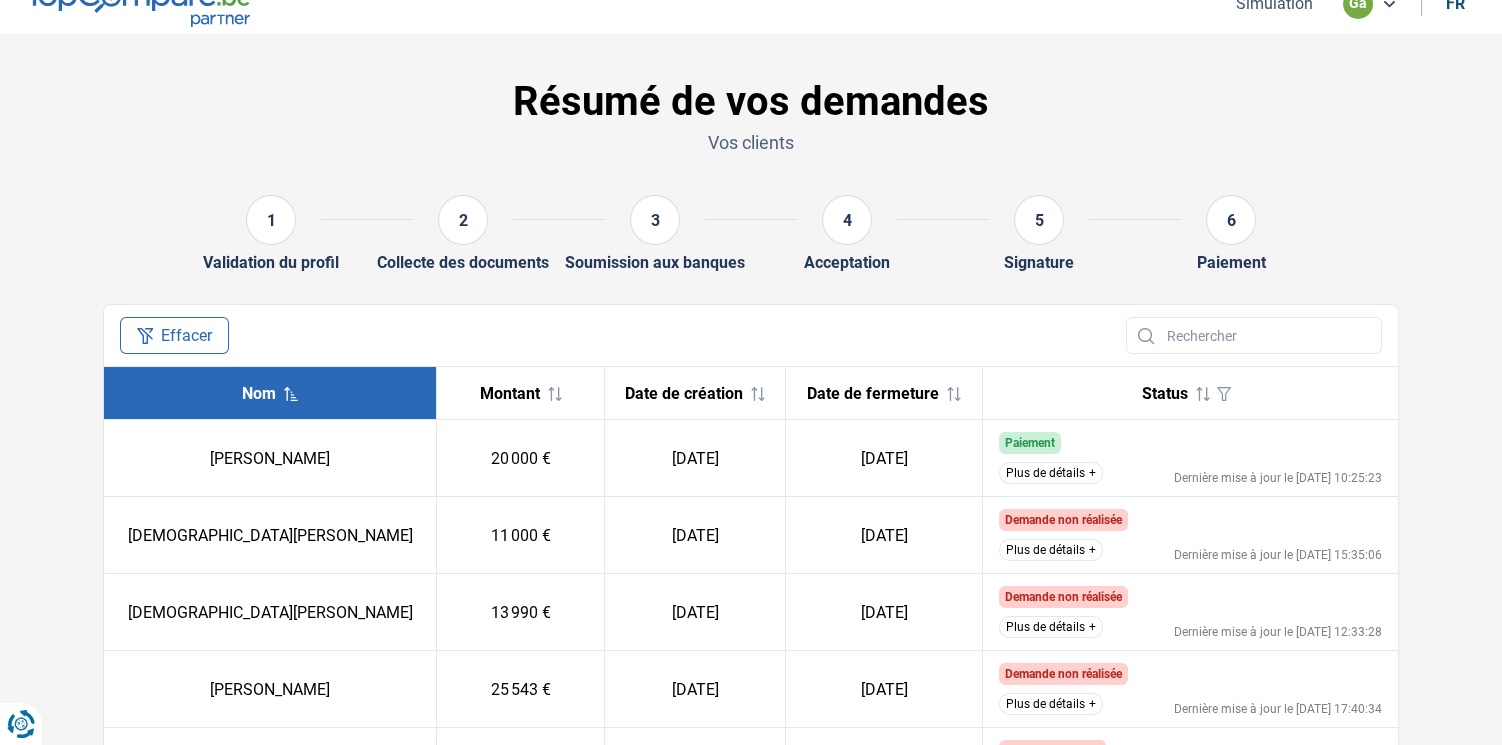 click on "Date de création" at bounding box center [684, 393] 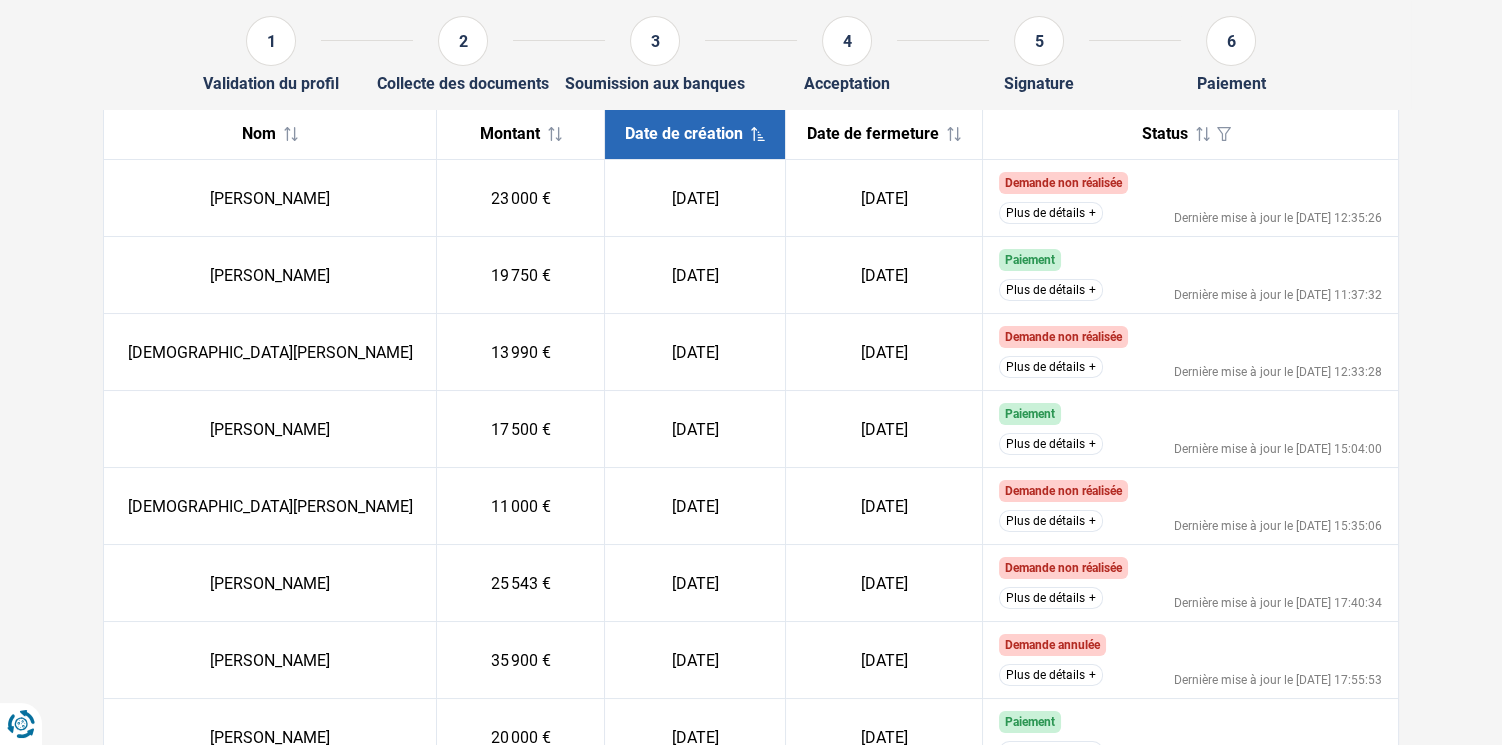 scroll, scrollTop: 27, scrollLeft: 0, axis: vertical 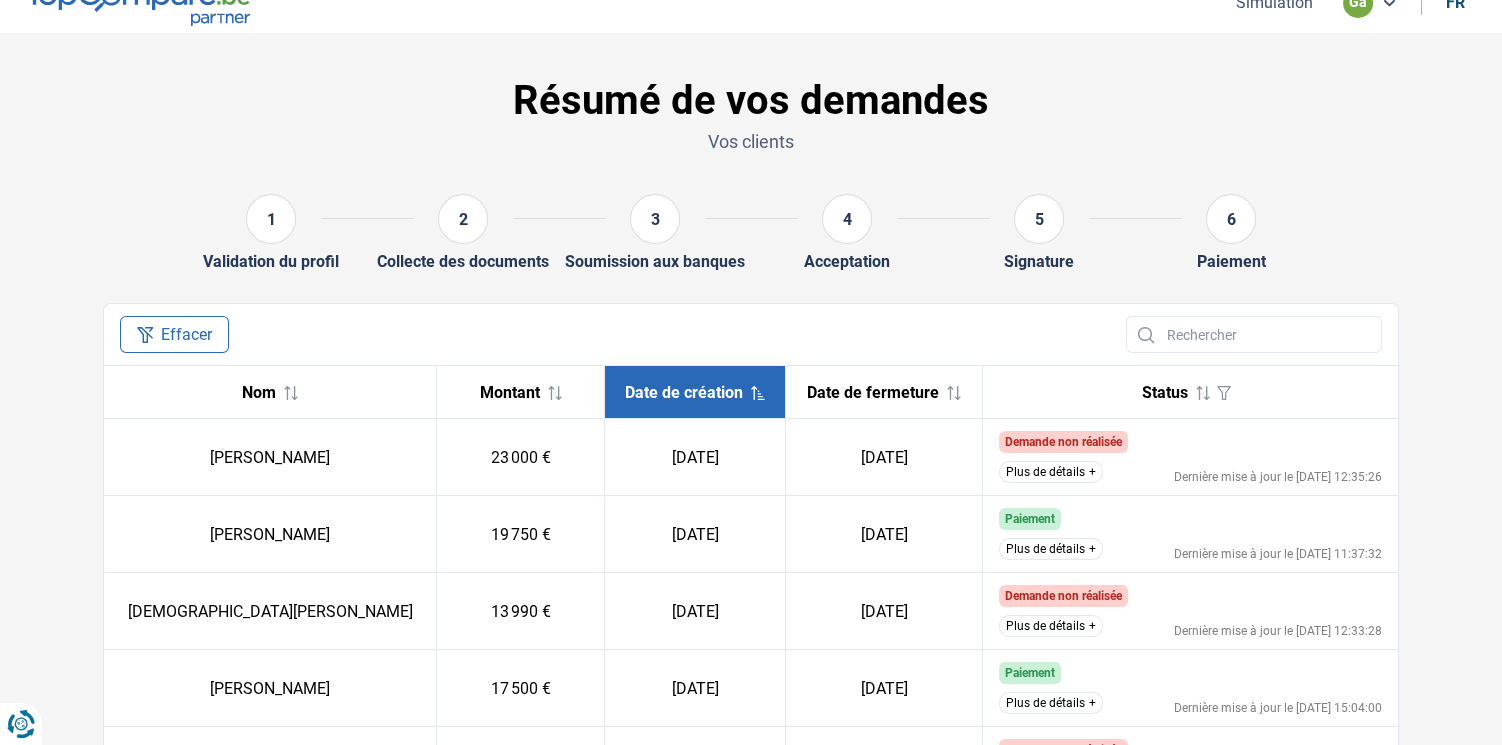 click on "Date de création" at bounding box center (684, 392) 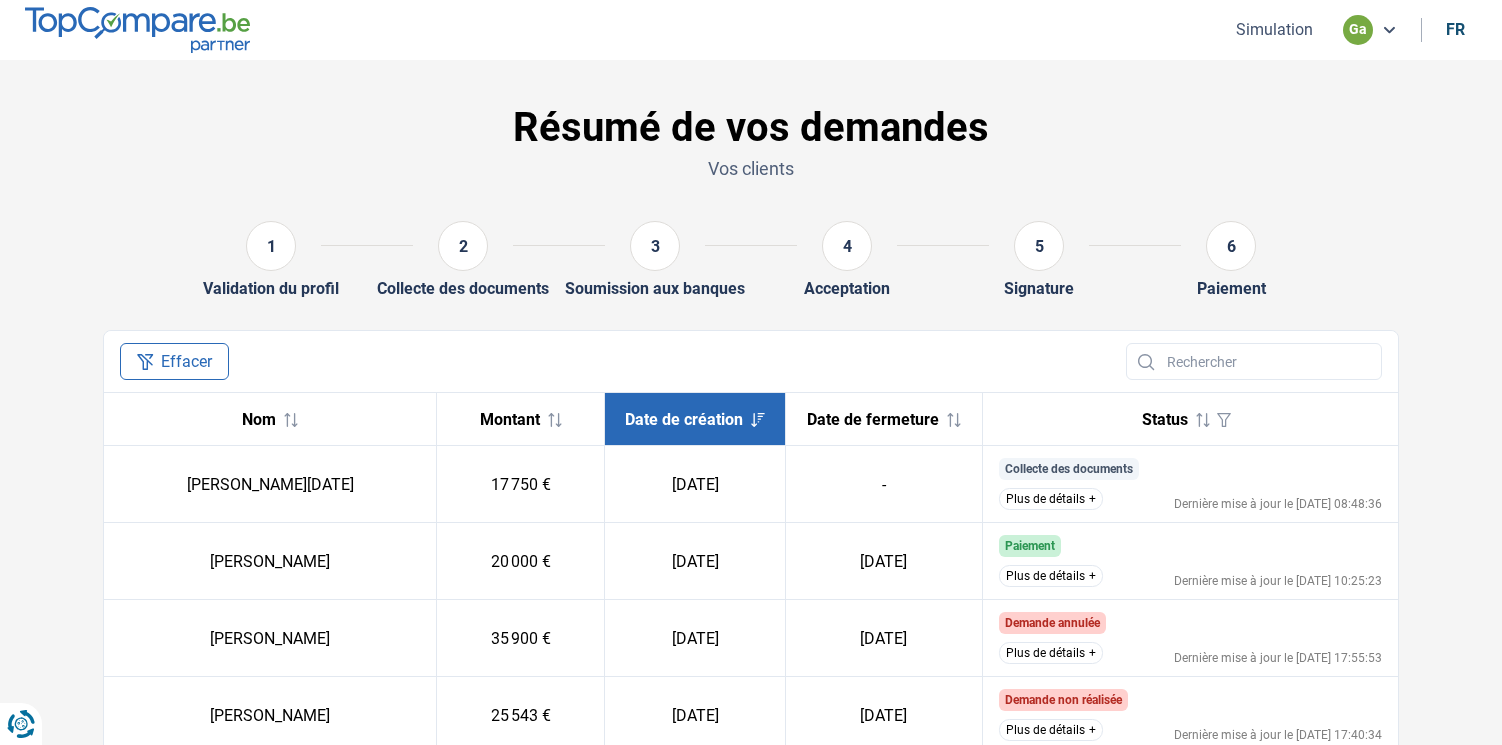 scroll, scrollTop: 0, scrollLeft: 0, axis: both 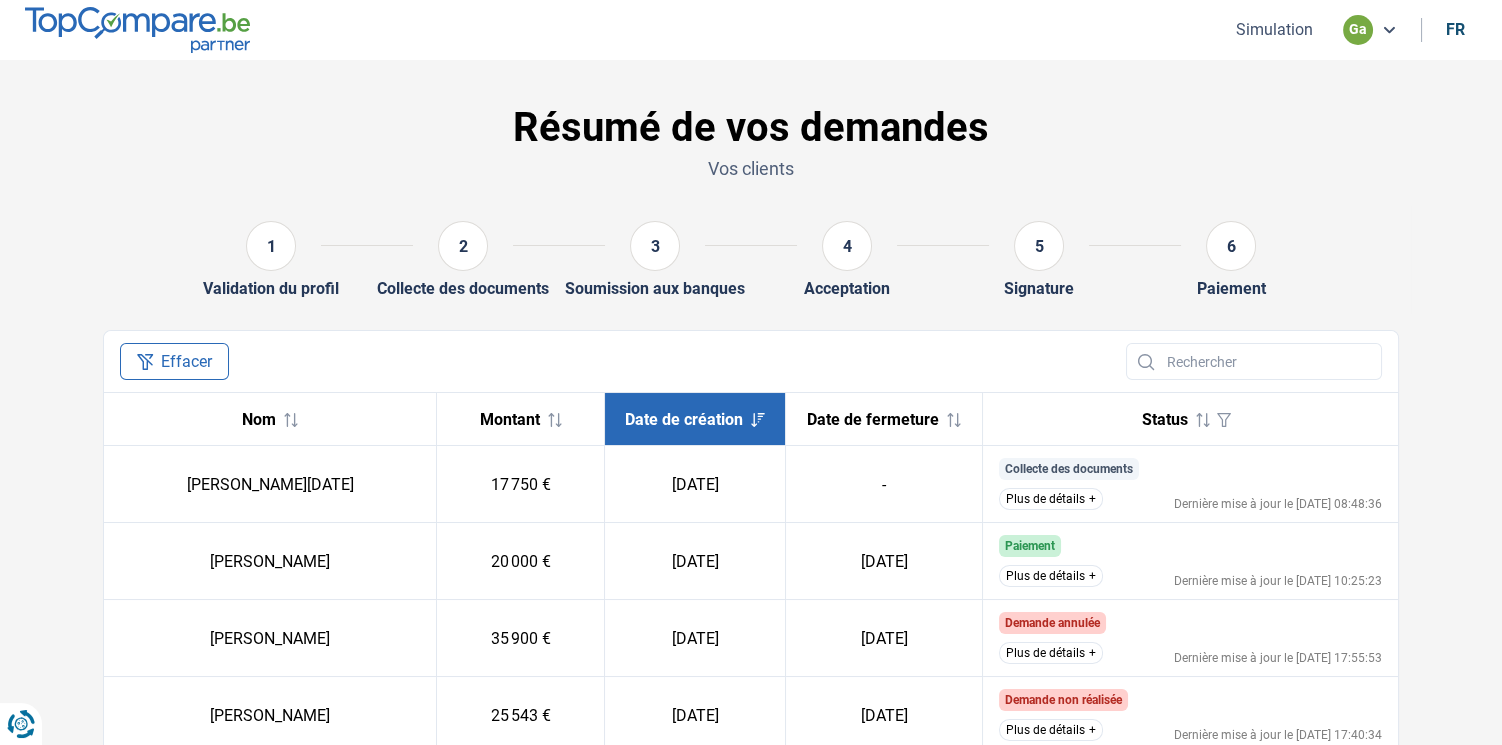 click on "Plus de détails" at bounding box center [1051, 499] 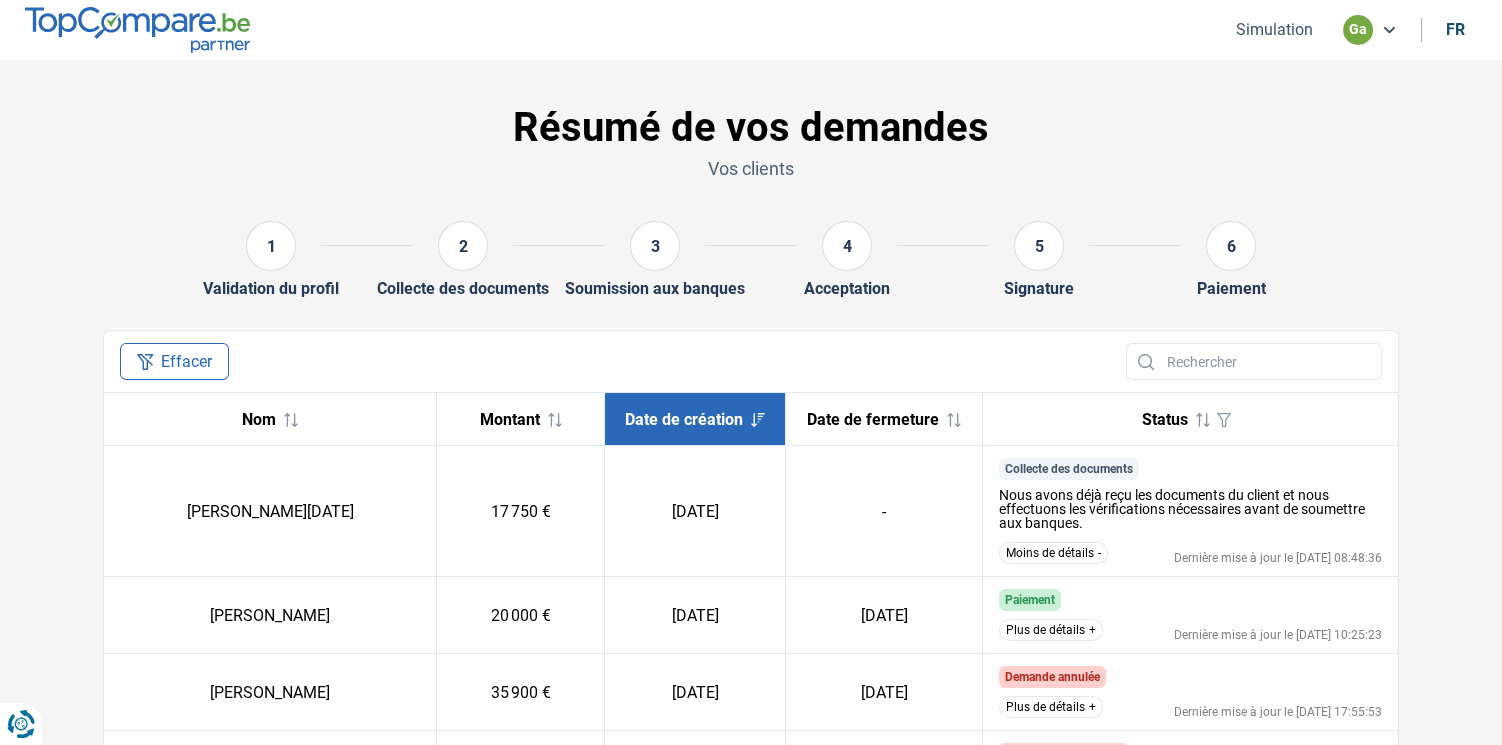 click on "Moins de détails" at bounding box center (1053, 553) 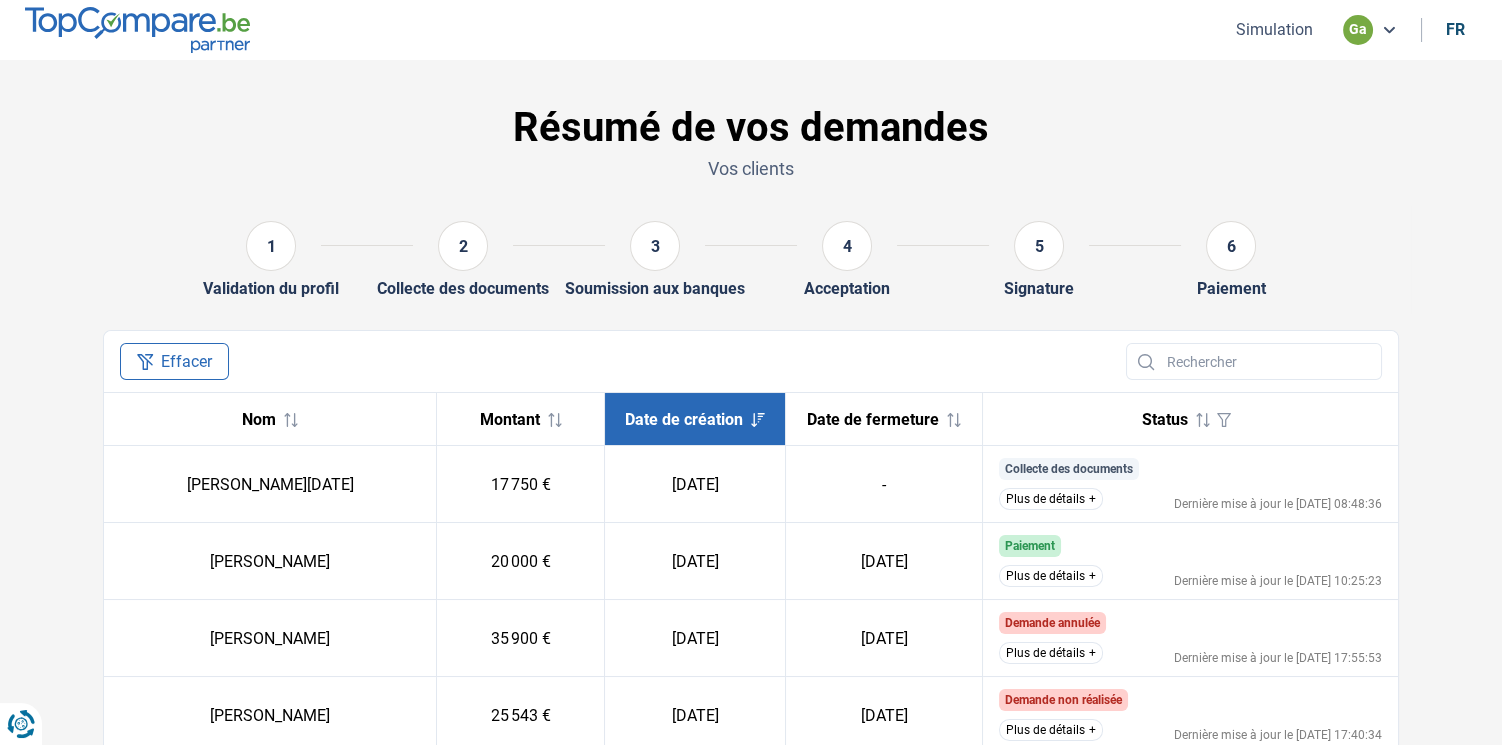 click at bounding box center (137, 29) 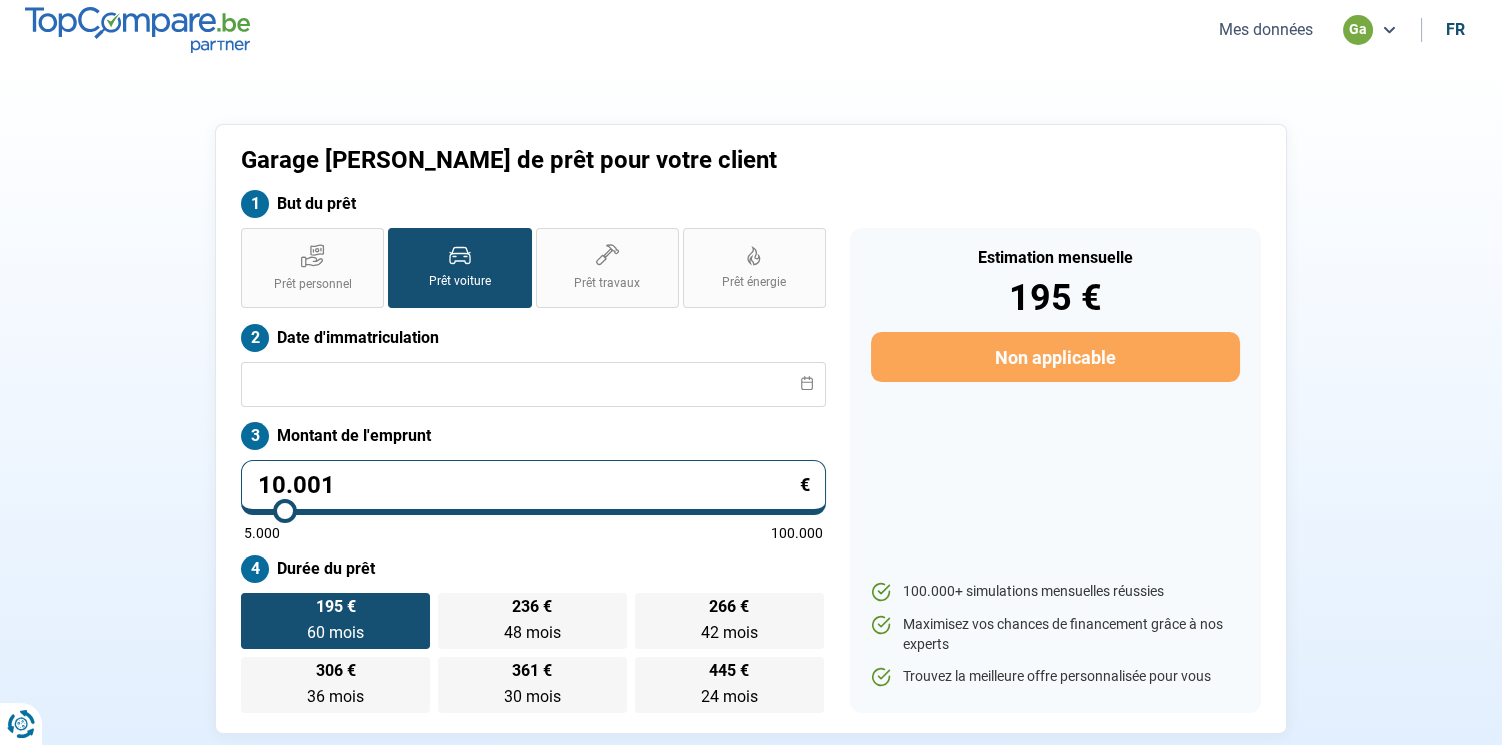 click on "Mes données" at bounding box center (1266, 29) 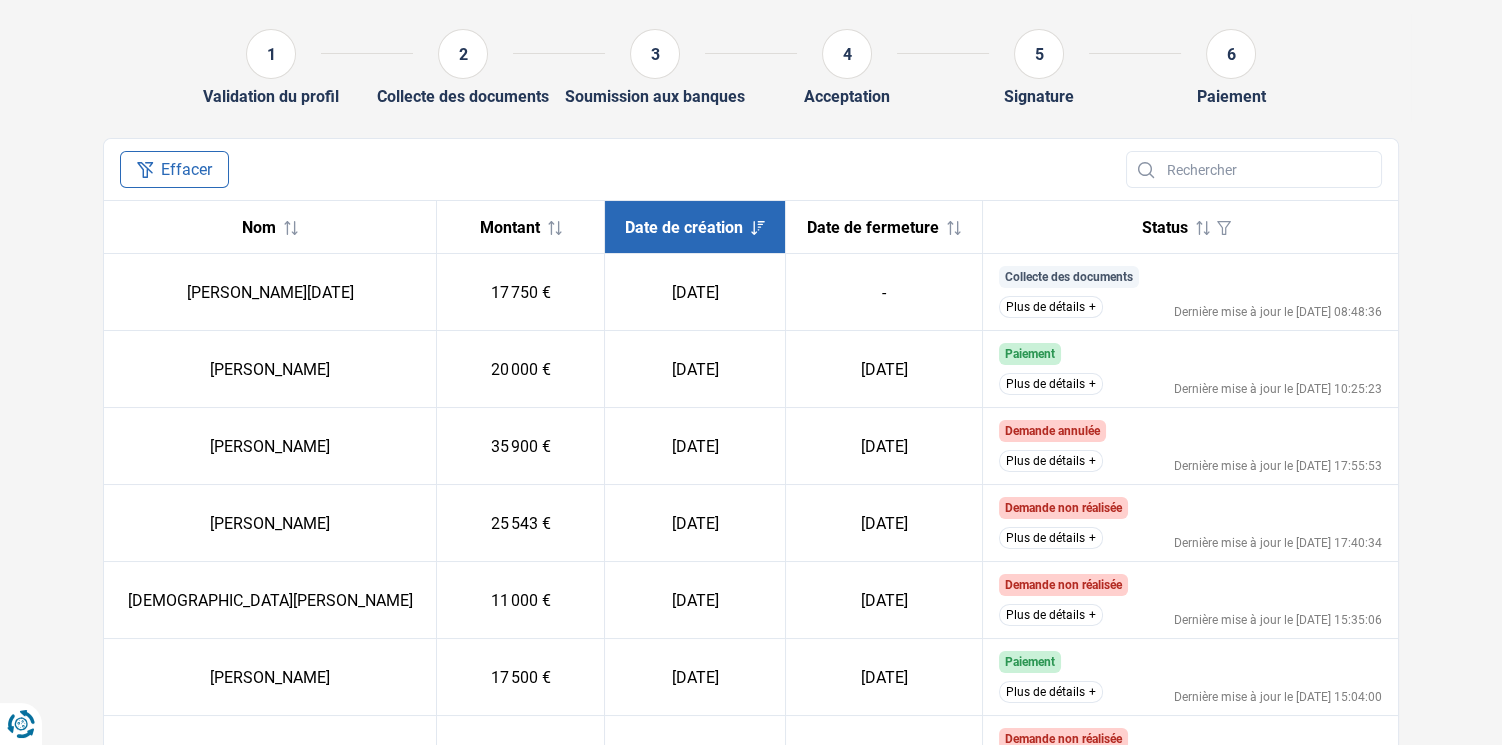 scroll, scrollTop: 166, scrollLeft: 0, axis: vertical 